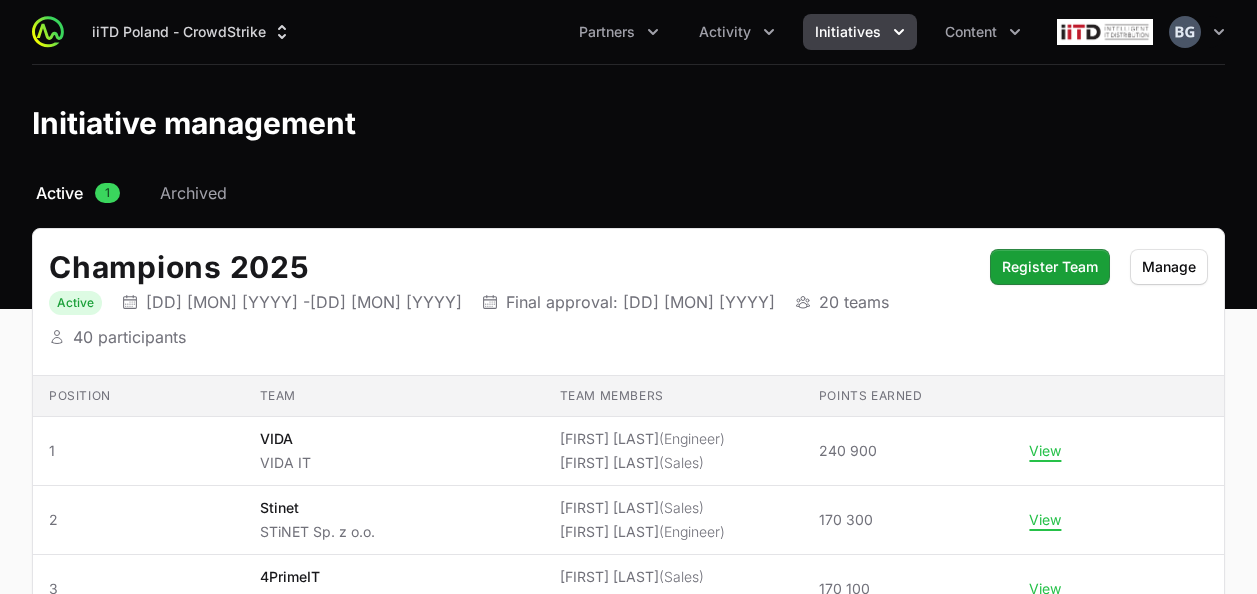 scroll, scrollTop: 0, scrollLeft: 0, axis: both 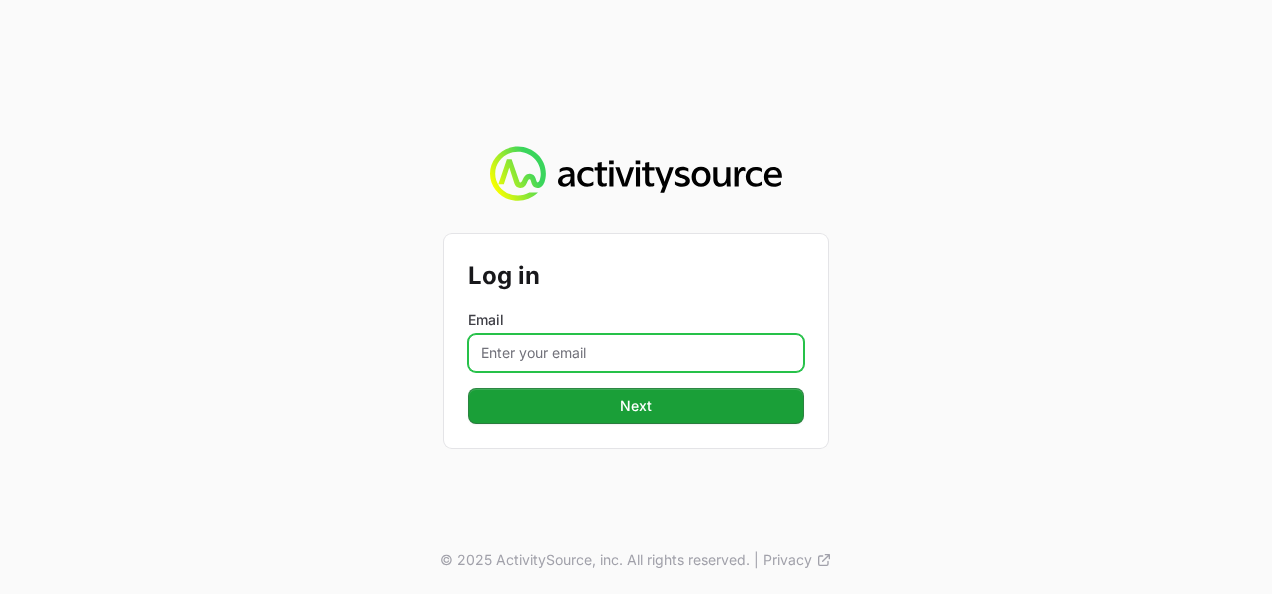 click on "Email" 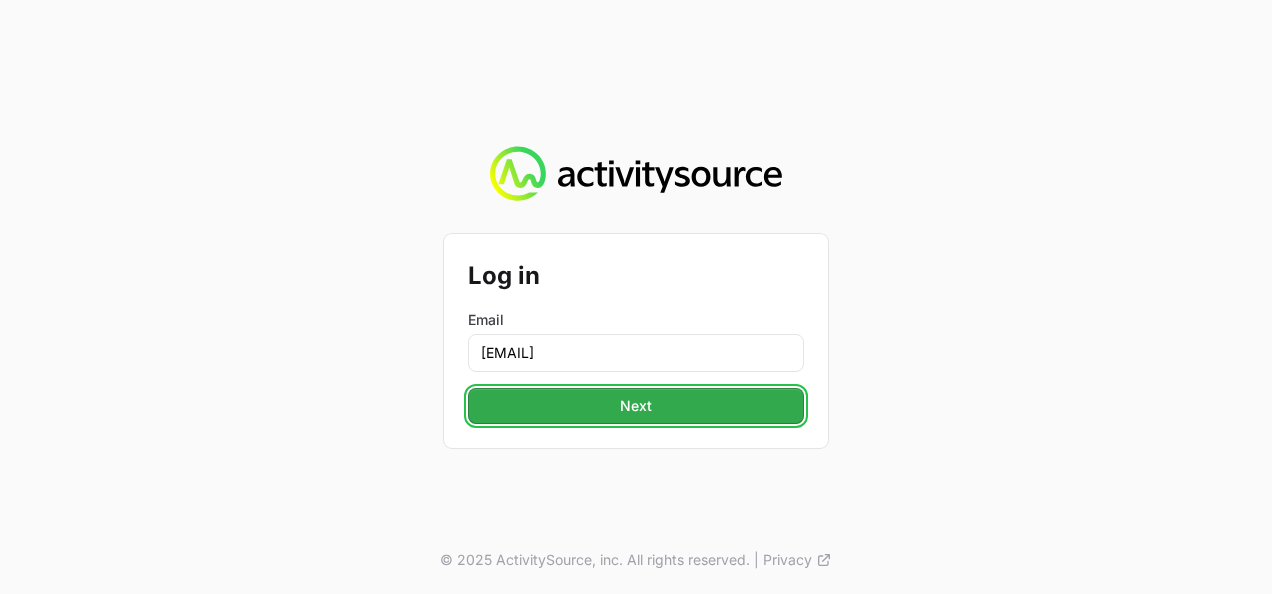 click on "Next" 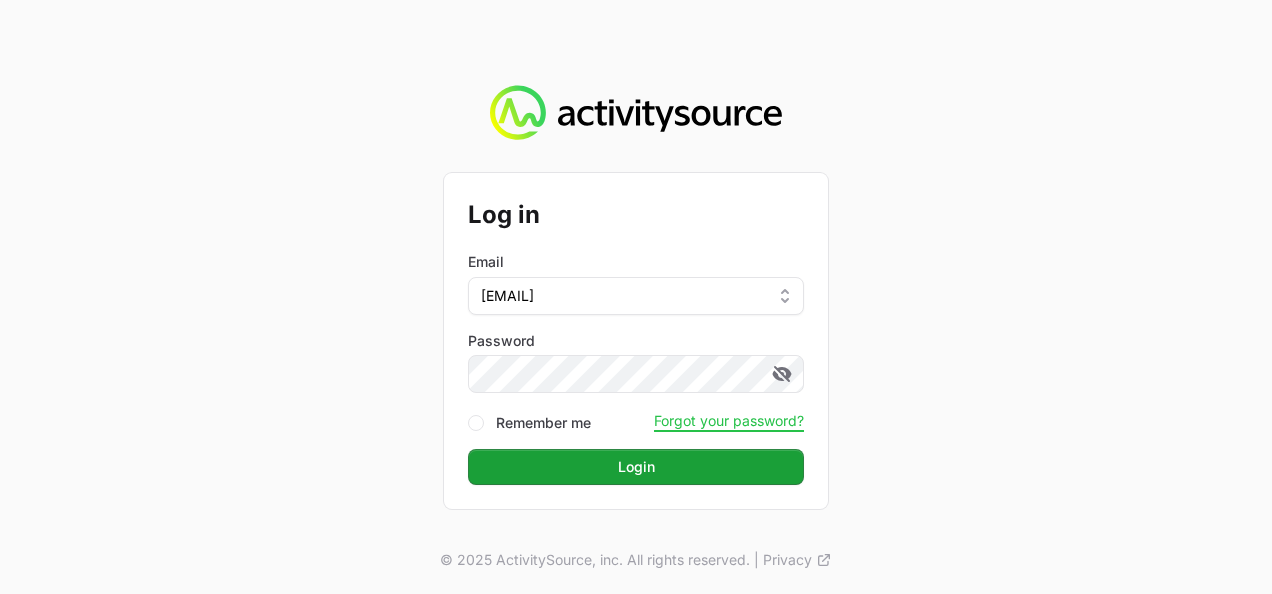 click on "Login" 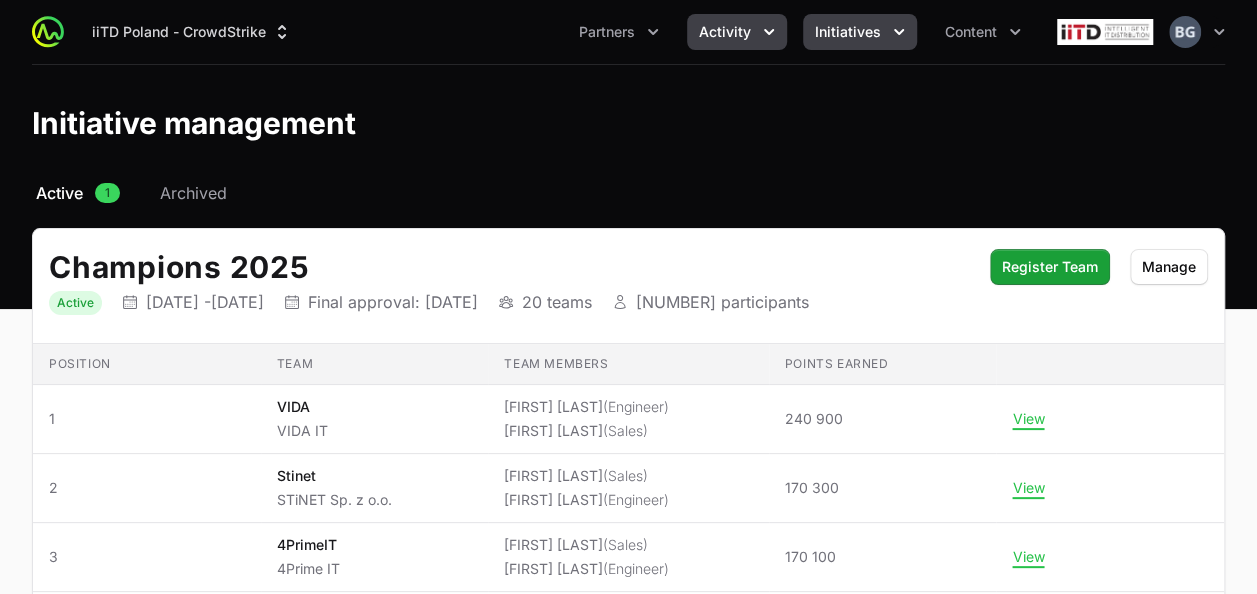 click on "Activity" 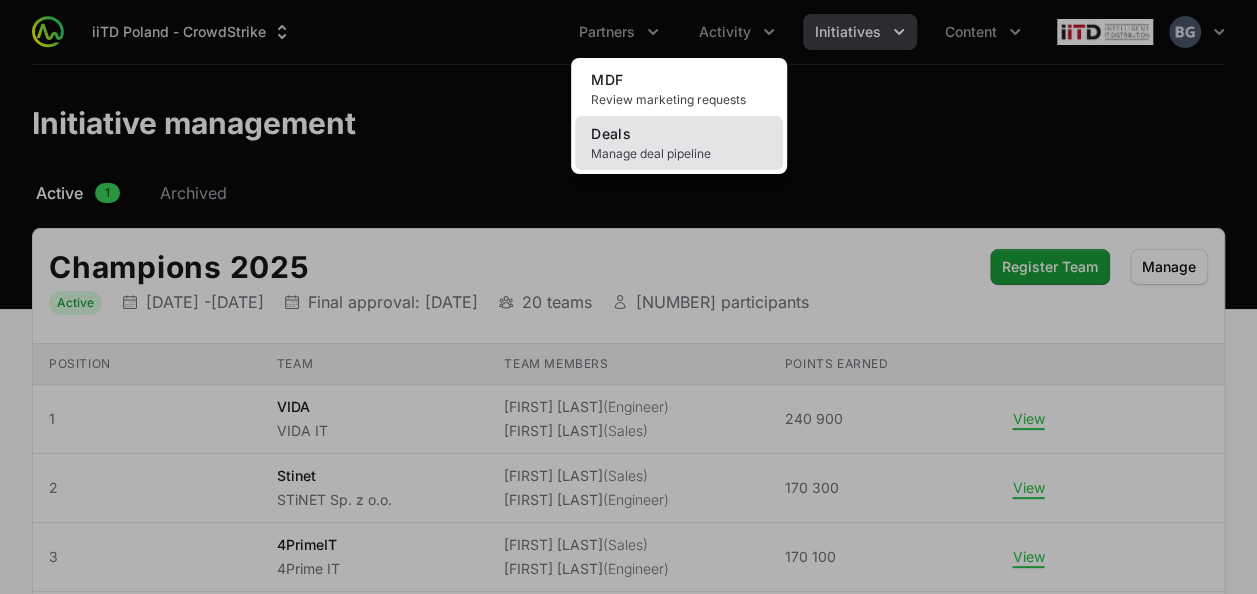 click on "Manage deal pipeline" 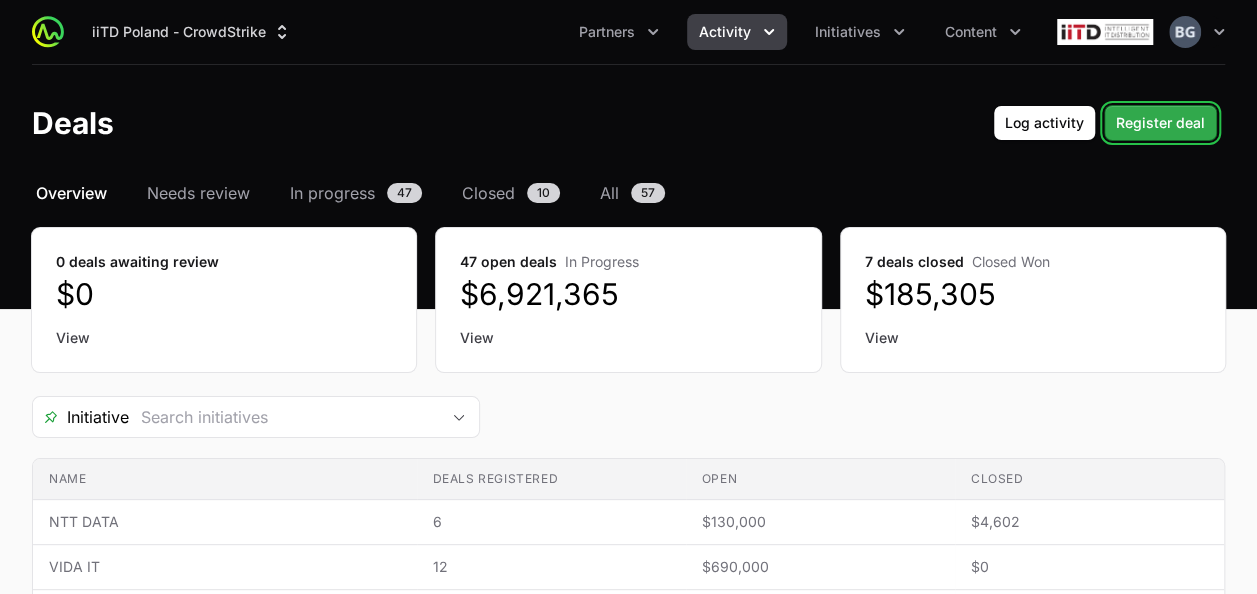 click on "Register deal" 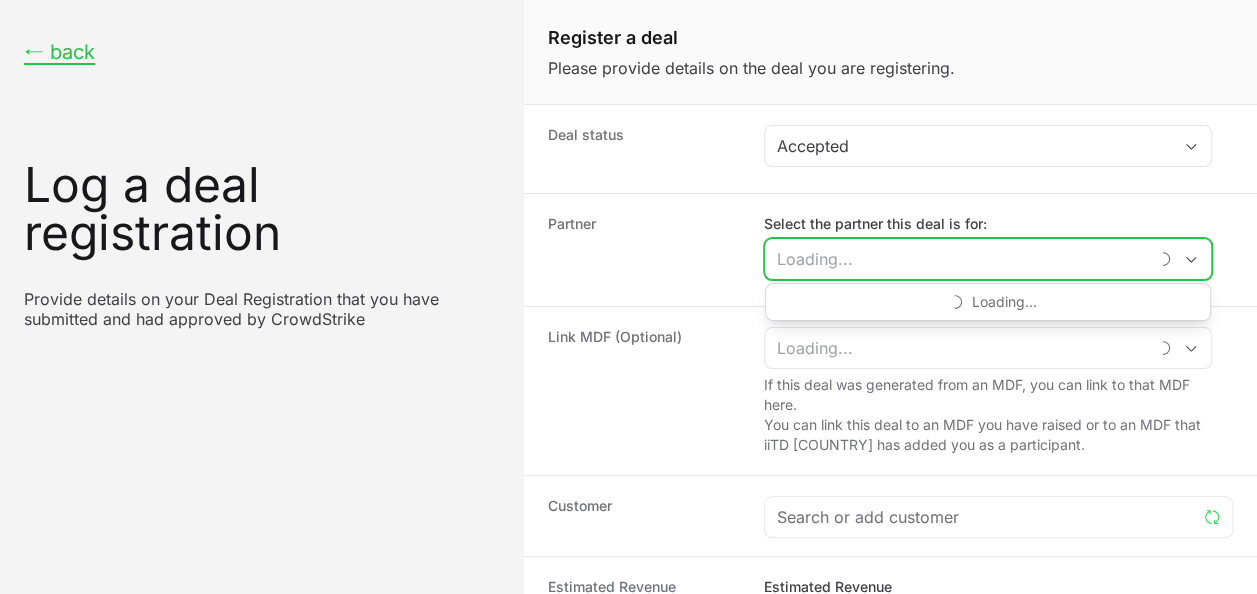 click on "Select the partner this deal is for:" 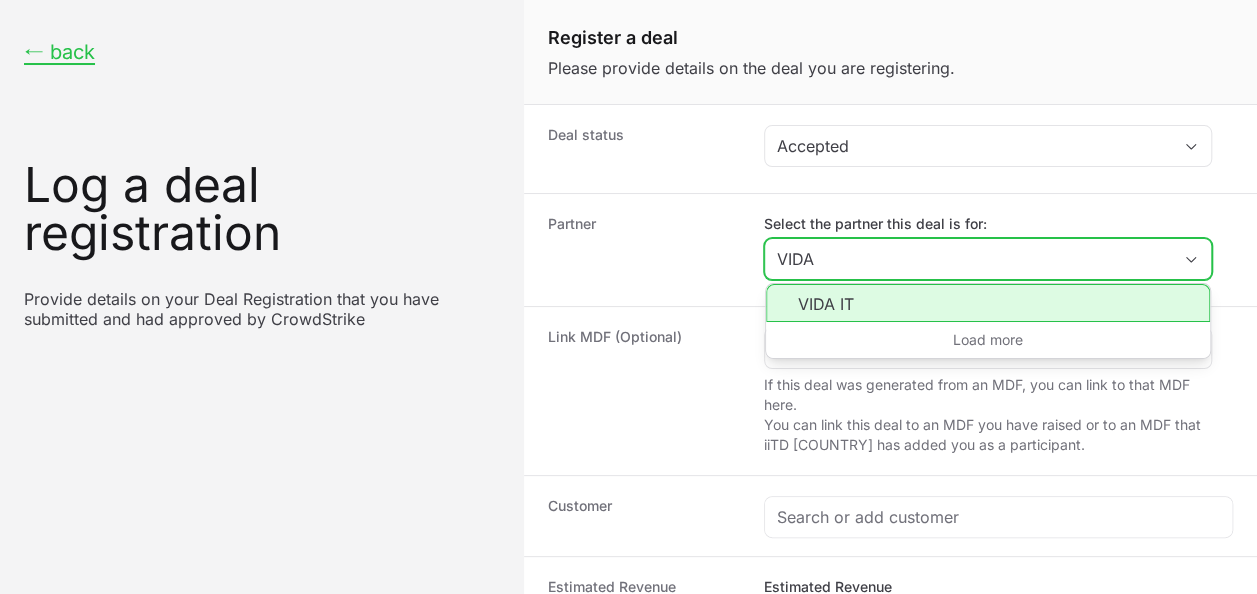 click on "VIDA IT" 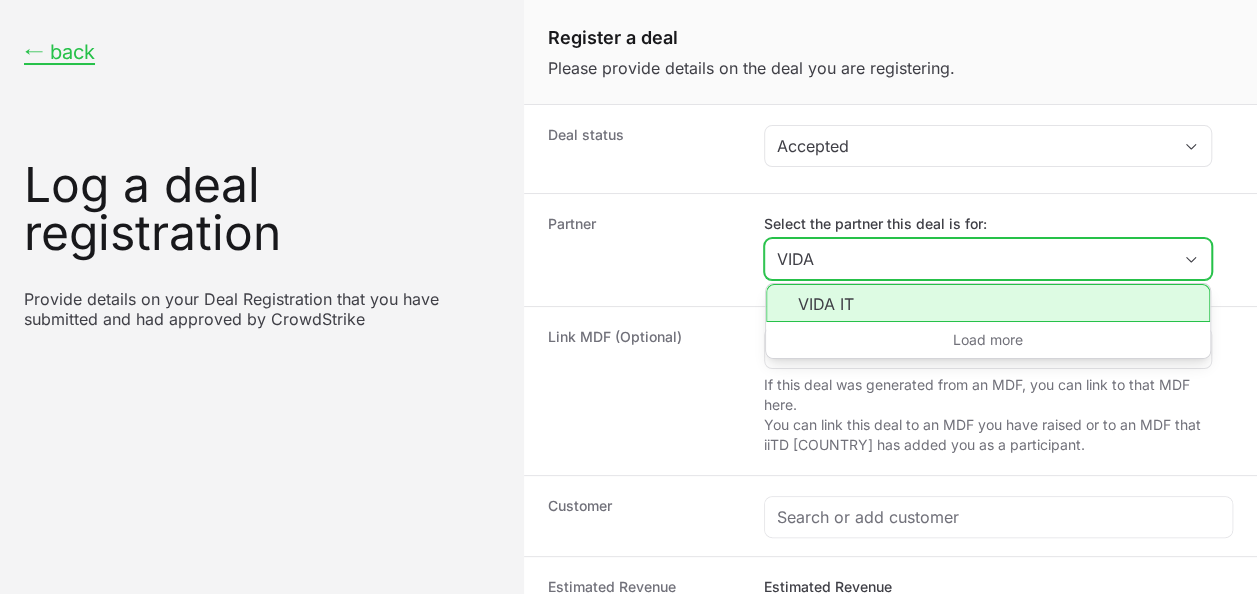 type on "VIDA IT" 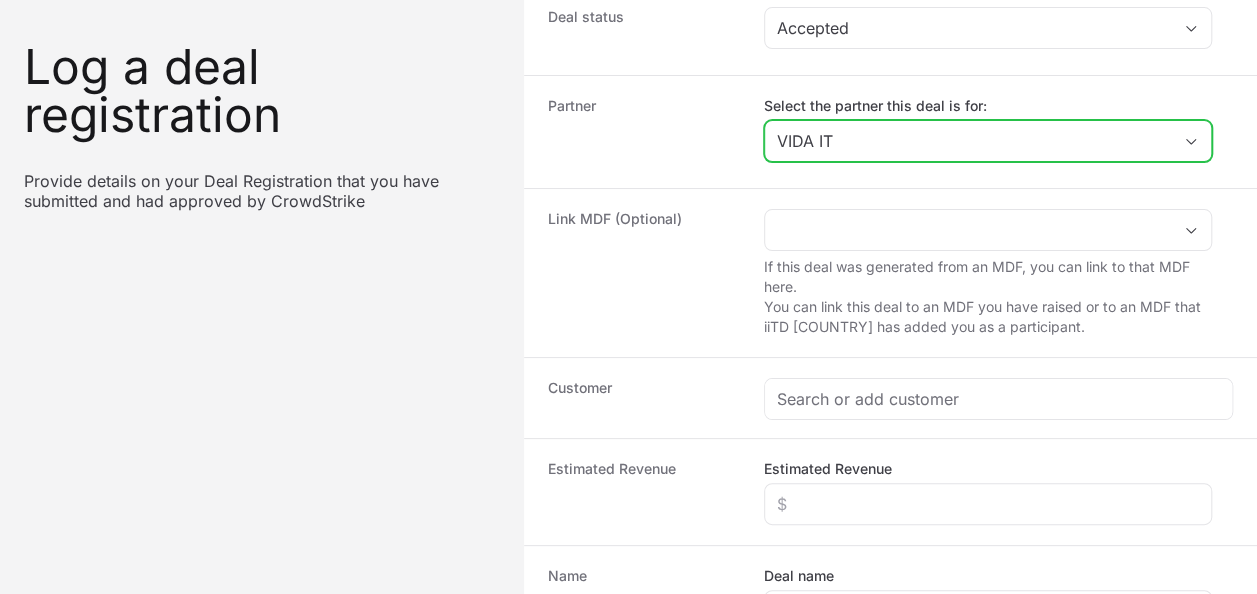 scroll, scrollTop: 300, scrollLeft: 0, axis: vertical 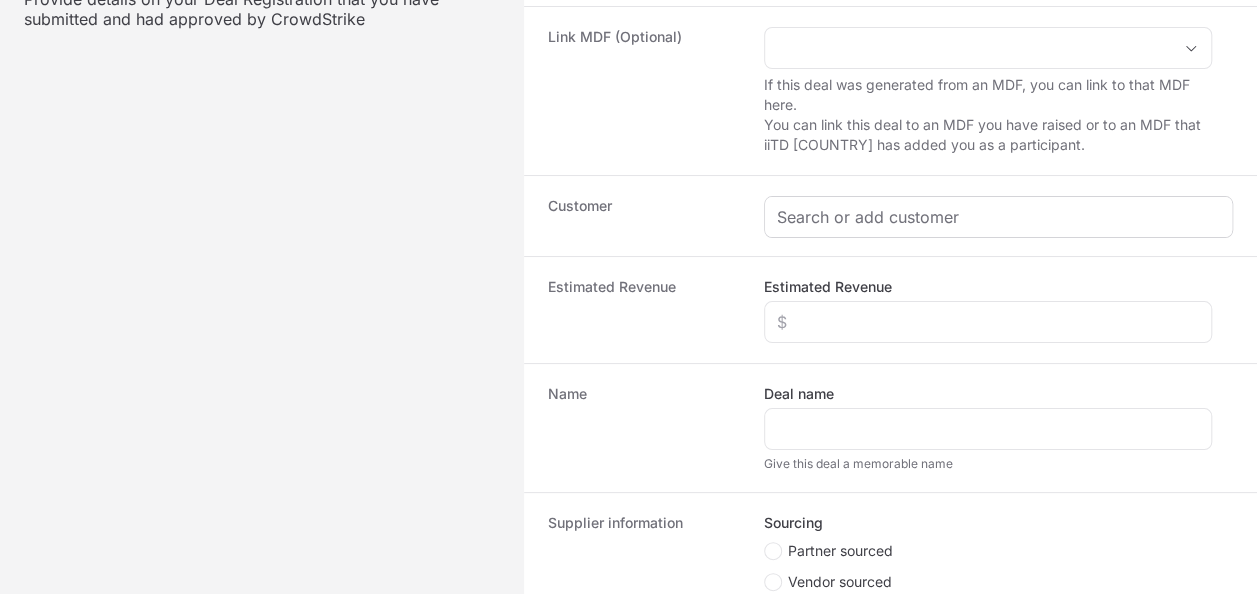 click 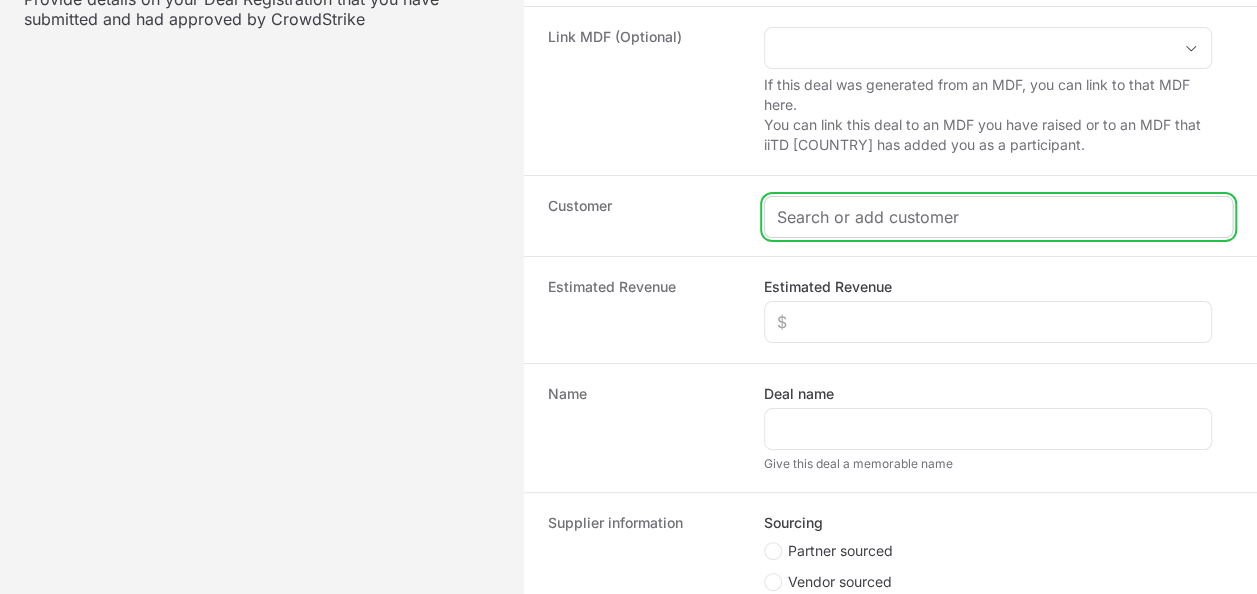 click 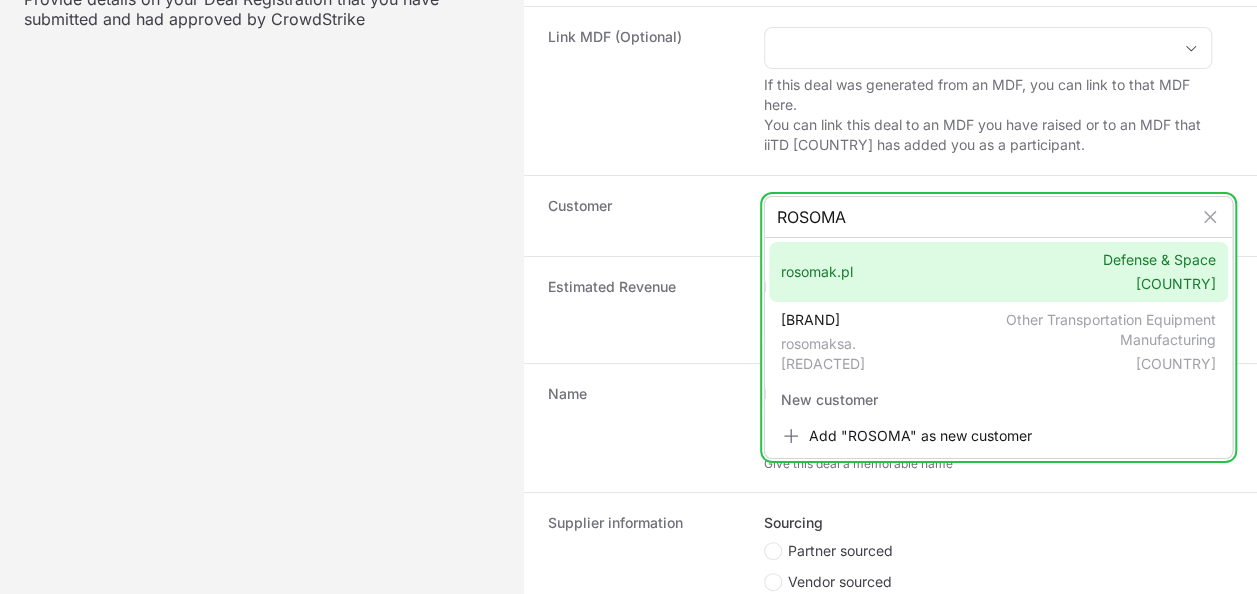 type on "ROSOMA" 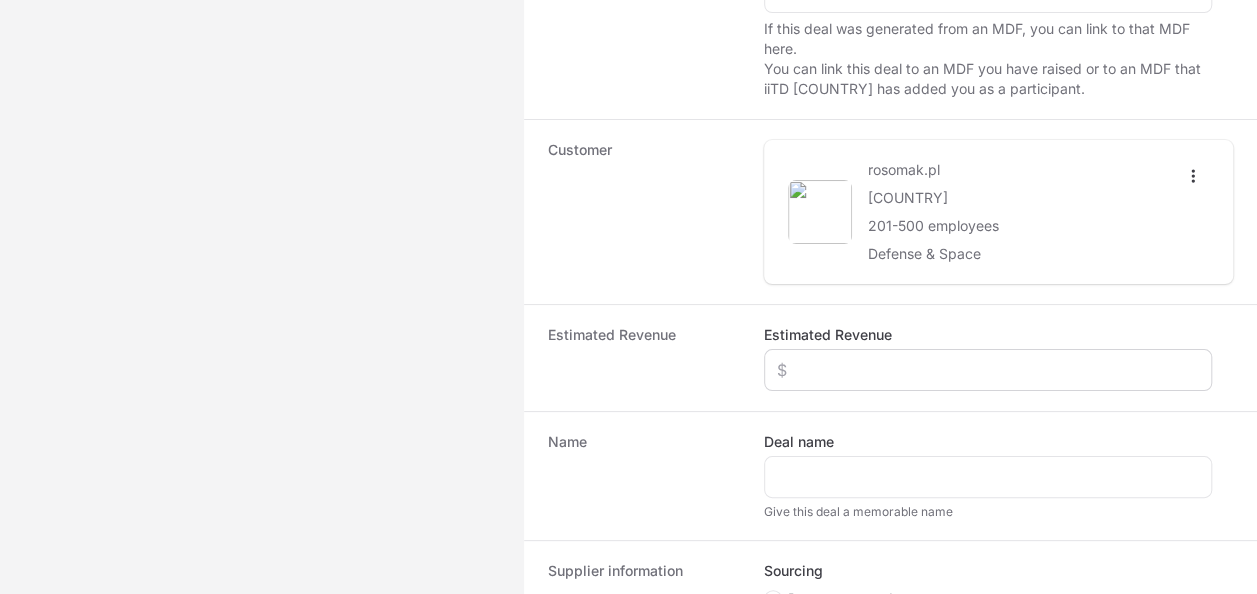 scroll, scrollTop: 400, scrollLeft: 0, axis: vertical 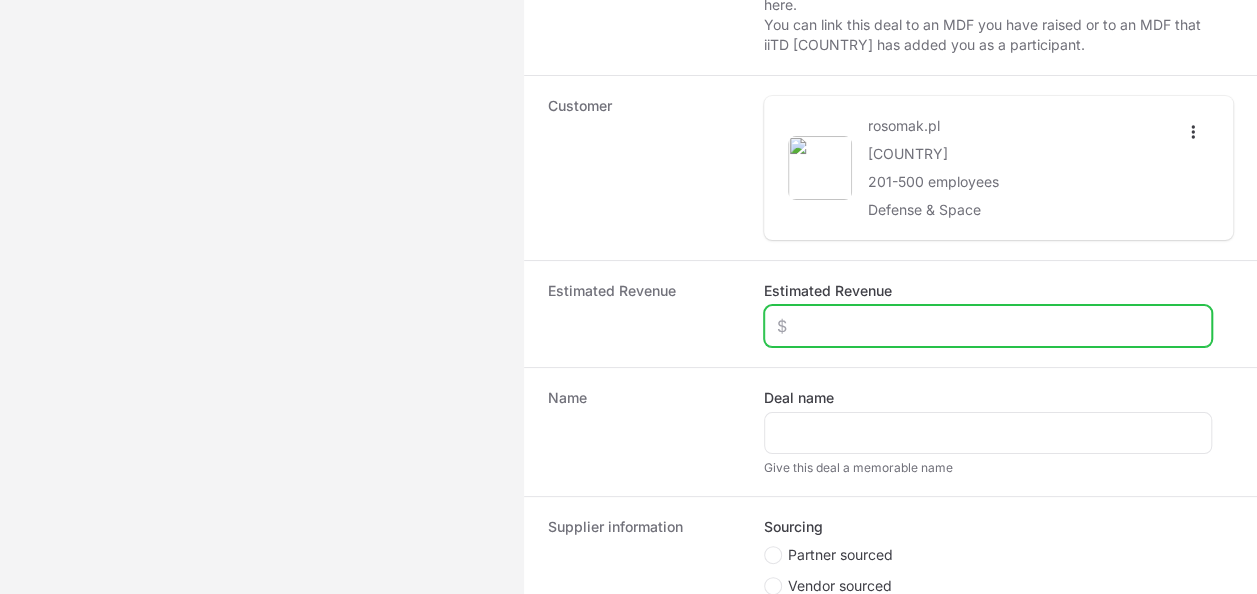 click on "Estimated Revenue" 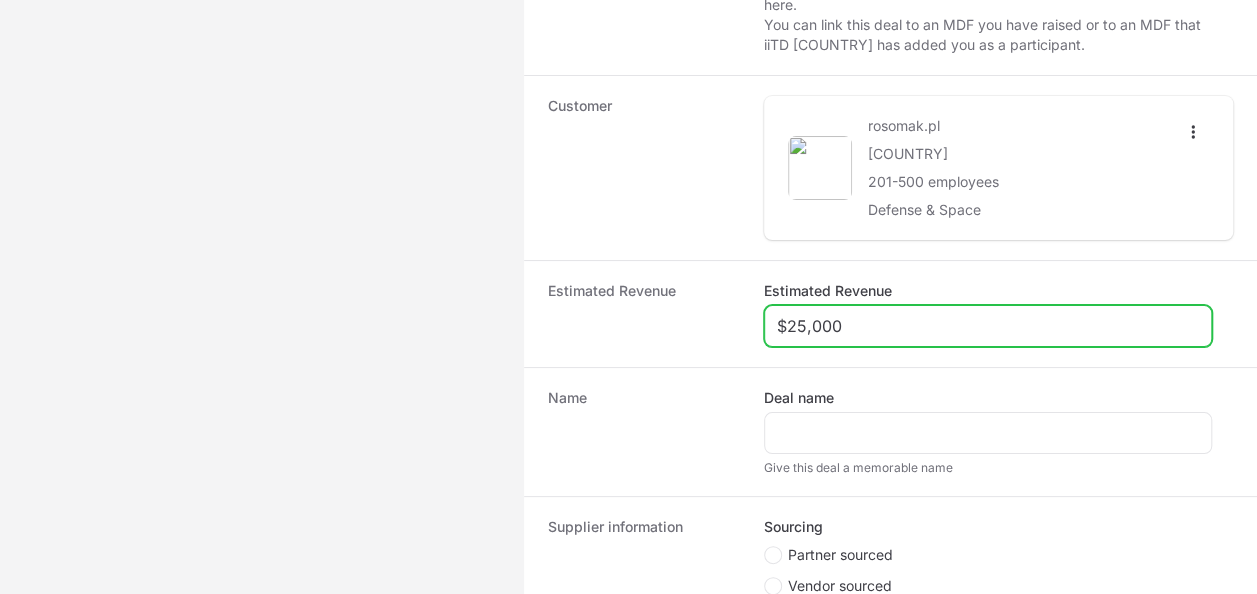 type on "$25,000" 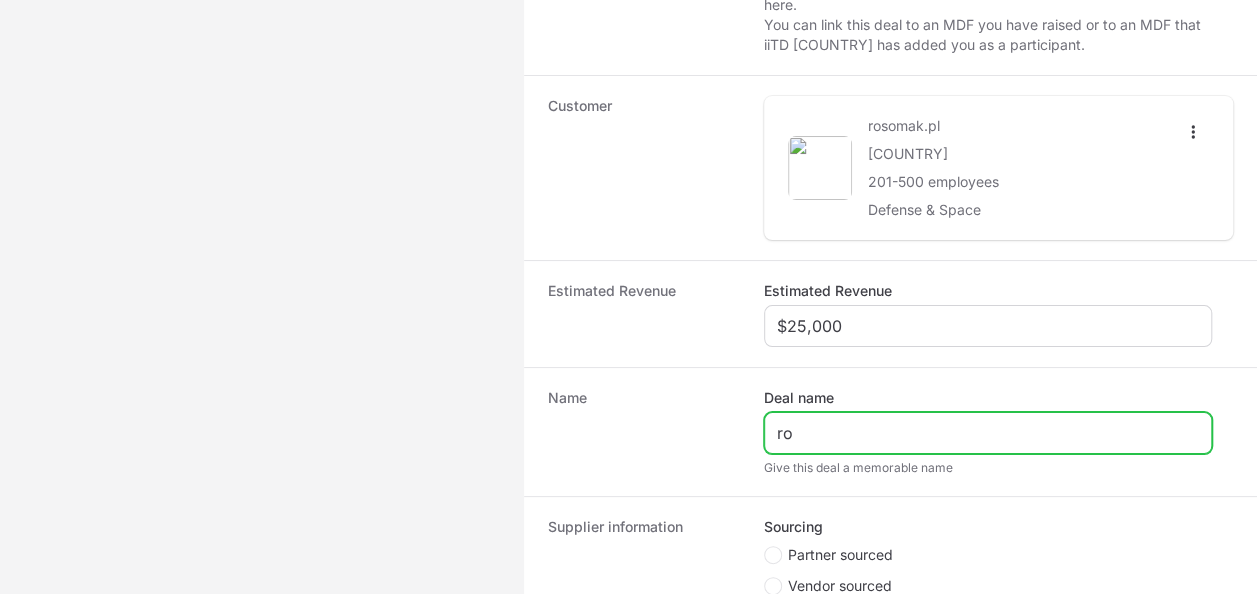 type on "r" 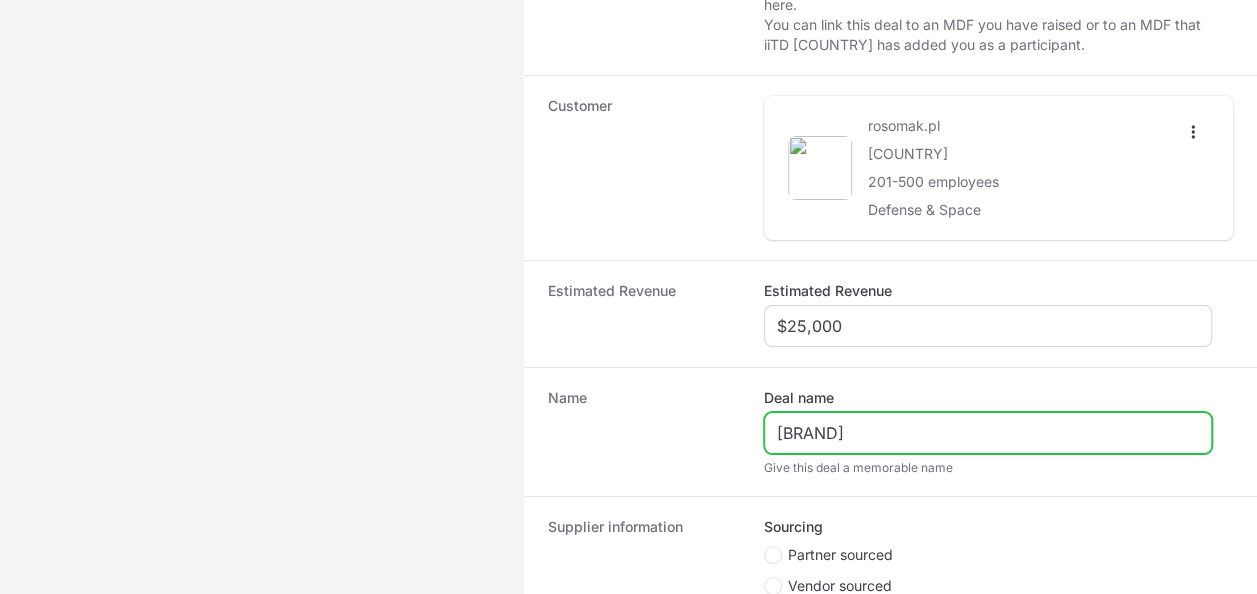 type on "[BRAND]" 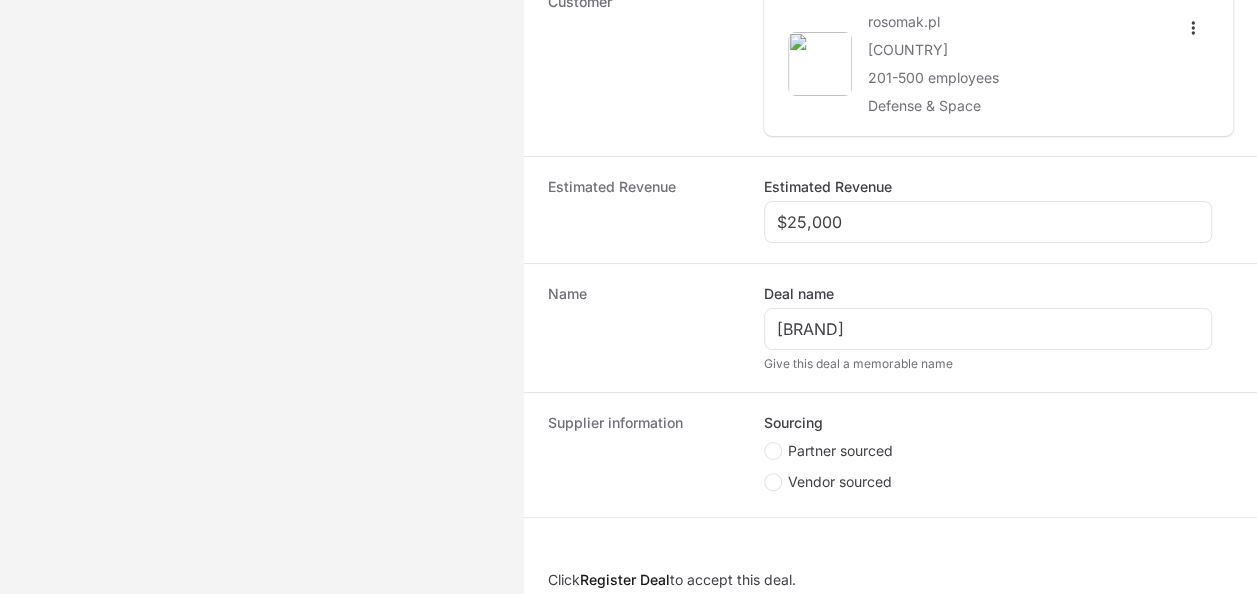 scroll, scrollTop: 562, scrollLeft: 0, axis: vertical 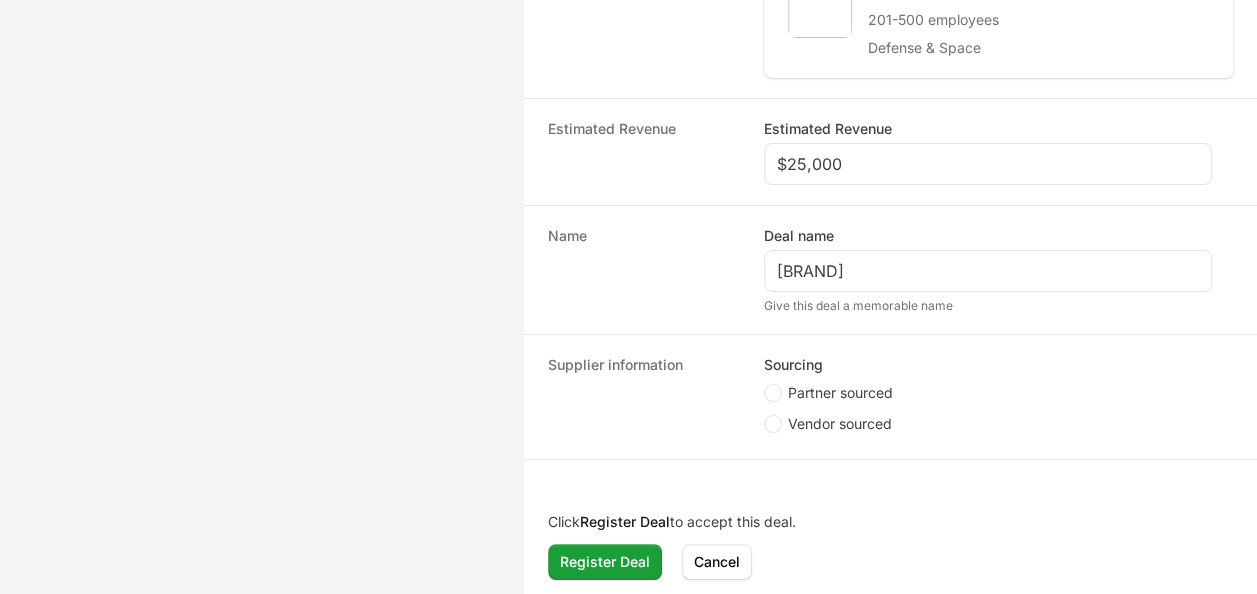 click on "Partner sourced" 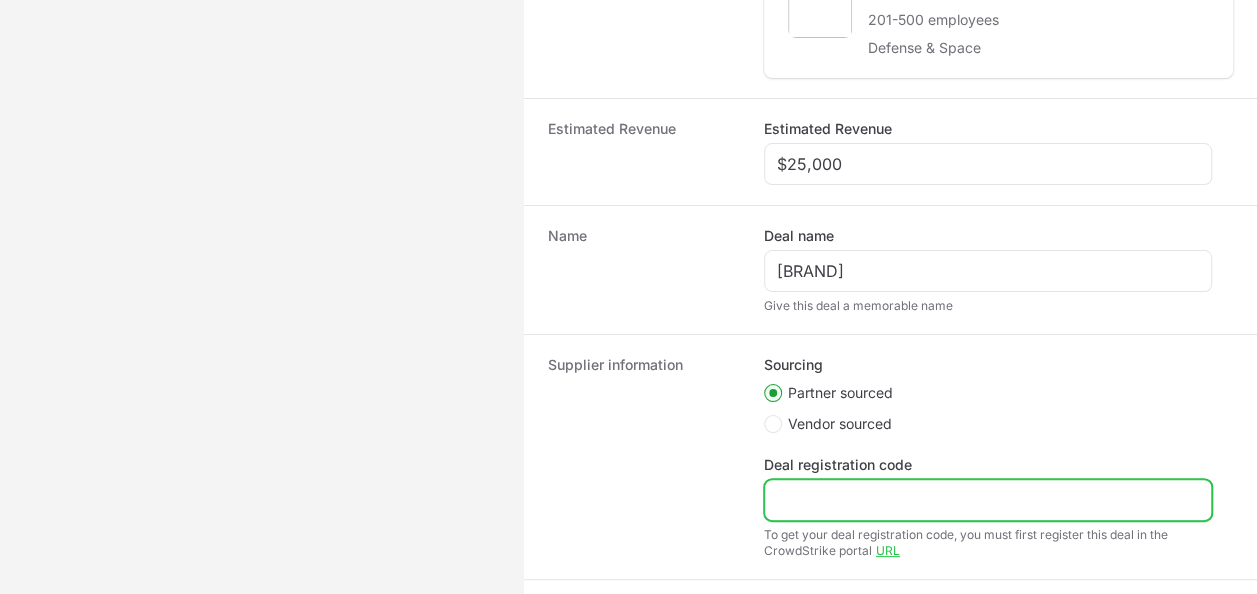 click on "Deal registration code" 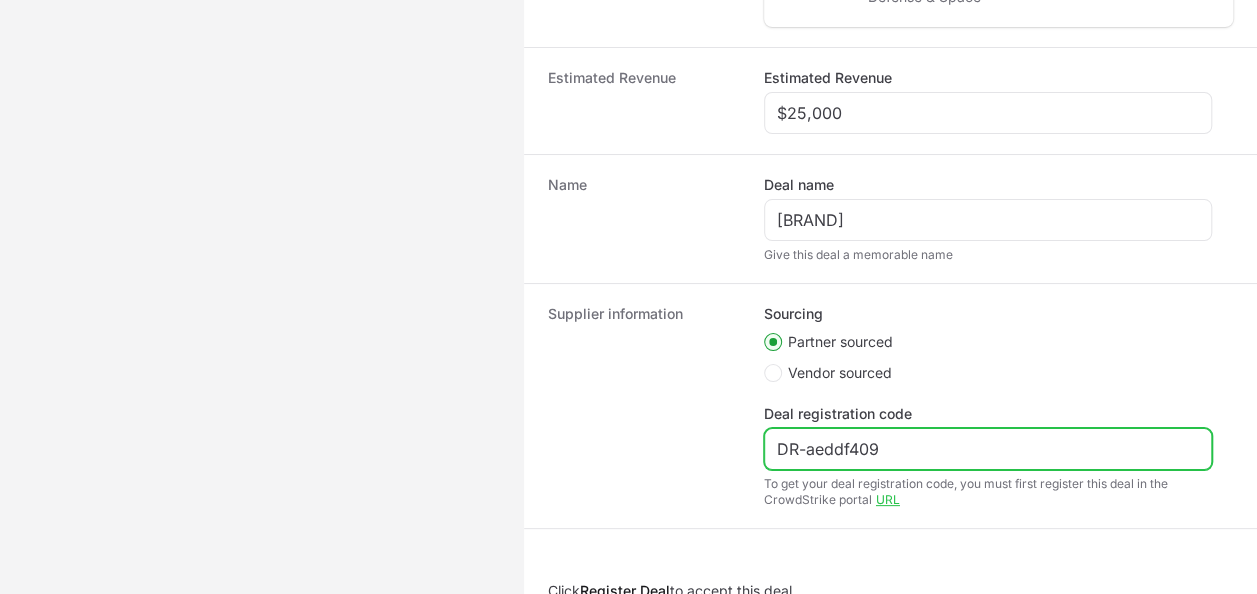 scroll, scrollTop: 682, scrollLeft: 0, axis: vertical 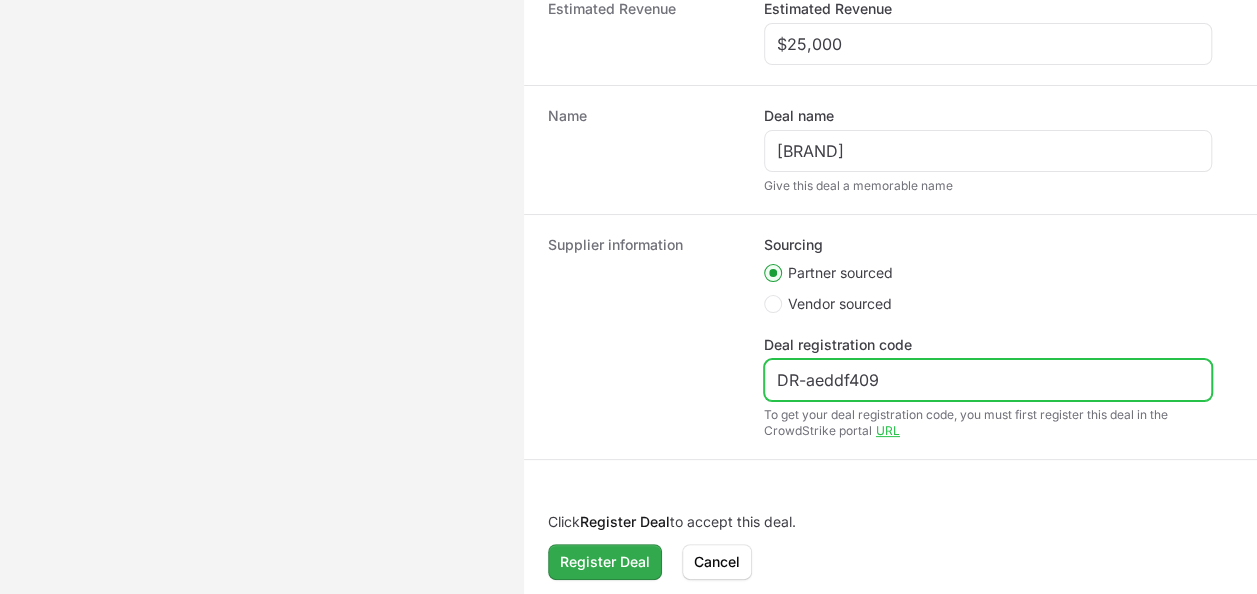 type on "DR-aeddf409" 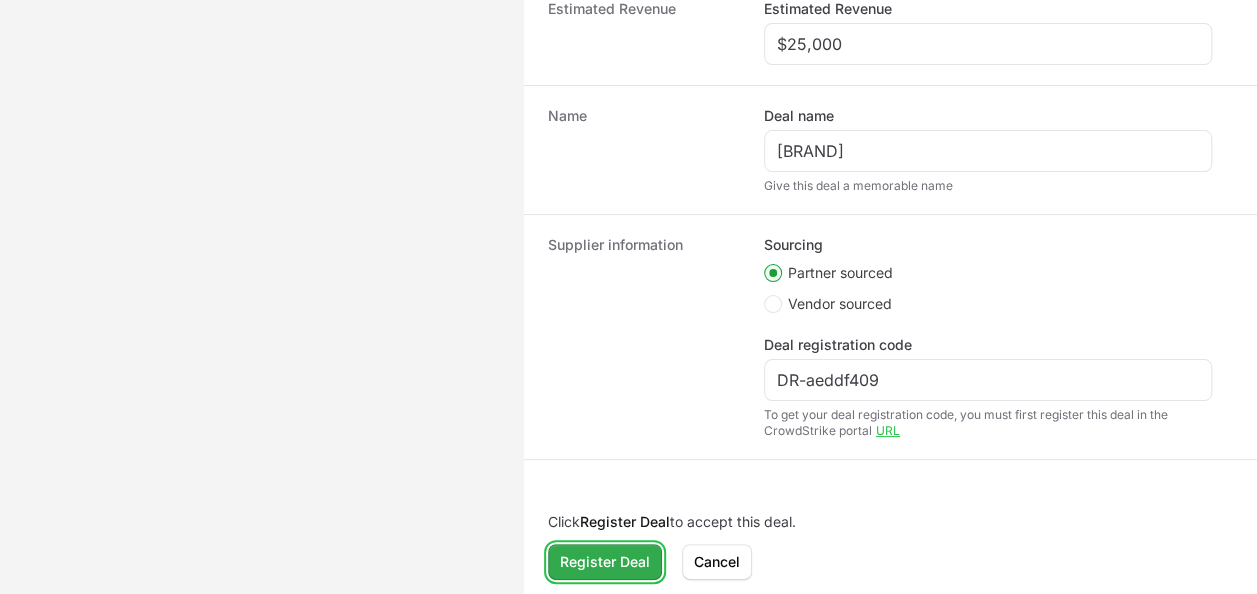 click on "Register Deal" 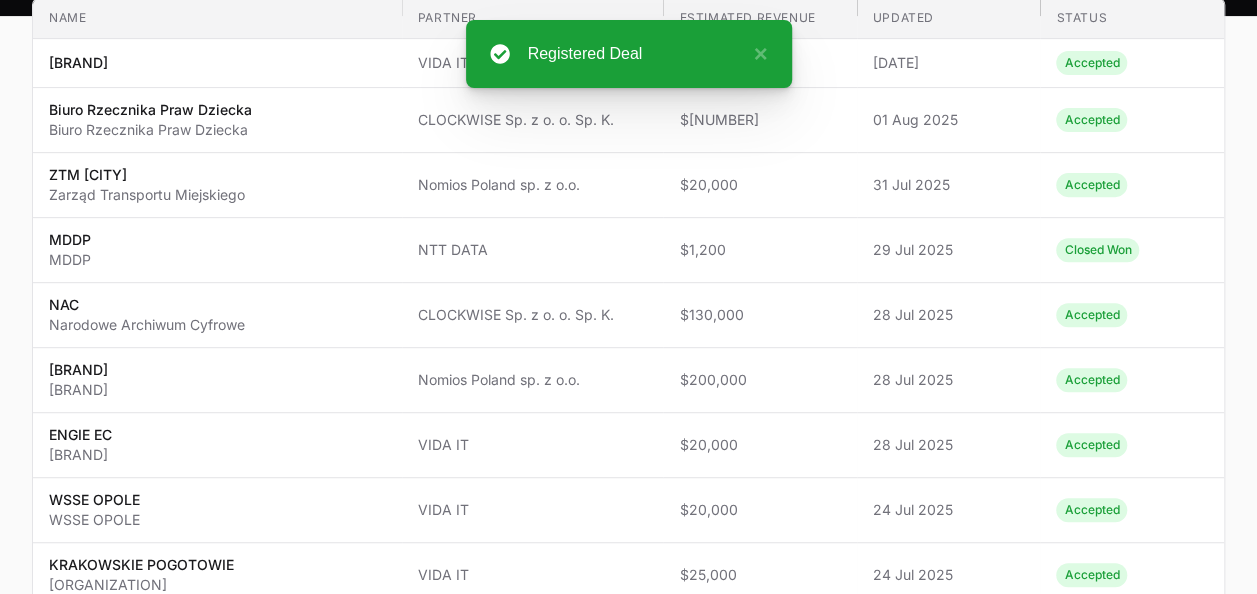 scroll, scrollTop: 0, scrollLeft: 0, axis: both 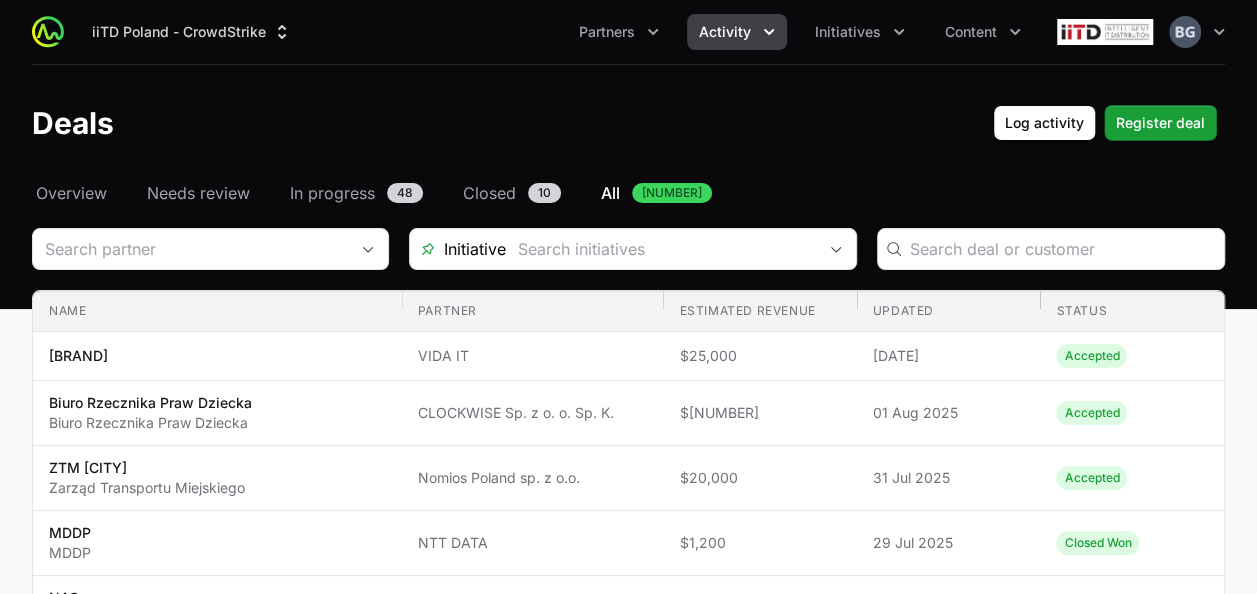click on "iiTD [COUNTRY] - CrowdStrike Partners Activity Initiatives Content Open user menu Open main menu Deals Log activity Register deal Select a tab Overview Needs review In progress Closed All Overview Needs review In progress [NUMBER] Closed [NUMBER] All [NUMBER] Initiative Name Partner Estimated revenue Updated Status Name ROSOMAK Partner VIDA IT Estimated revenue $[NUMBER] Updated [DATE] Status Accepted Name Biuro Rzecznika Praw Dziecka Biuro Rzecznika Praw Dziecka Partner CLOCKWISE Sp. z o. o. Sp. K. Estimated revenue $[NUMBER] Updated [DATE] Status Accepted Name ZTM [CITY] Zarząd Transportu Miejskiego Partner Nomios [COUNTRY] sp. z o.o. Estimated revenue $[NUMBER] Updated [DATE] Status Accepted Name MDDP MDDP Partner NTT DATA Estimated revenue $[NUMBER] Updated [DATE] Status Closed Won Name NAC Narodowe Archiwum Cyfrowe Partner CLOCKWISE Sp. z o. o. Sp. K. Estimated revenue $[NUMBER] Updated [DATE] Status Accepted Name TZMO TZMO Group Partner Nomios [COUNTRY] sp. z o.o. Estimated revenue $[NUMBER] Name" at bounding box center (628, 1060) 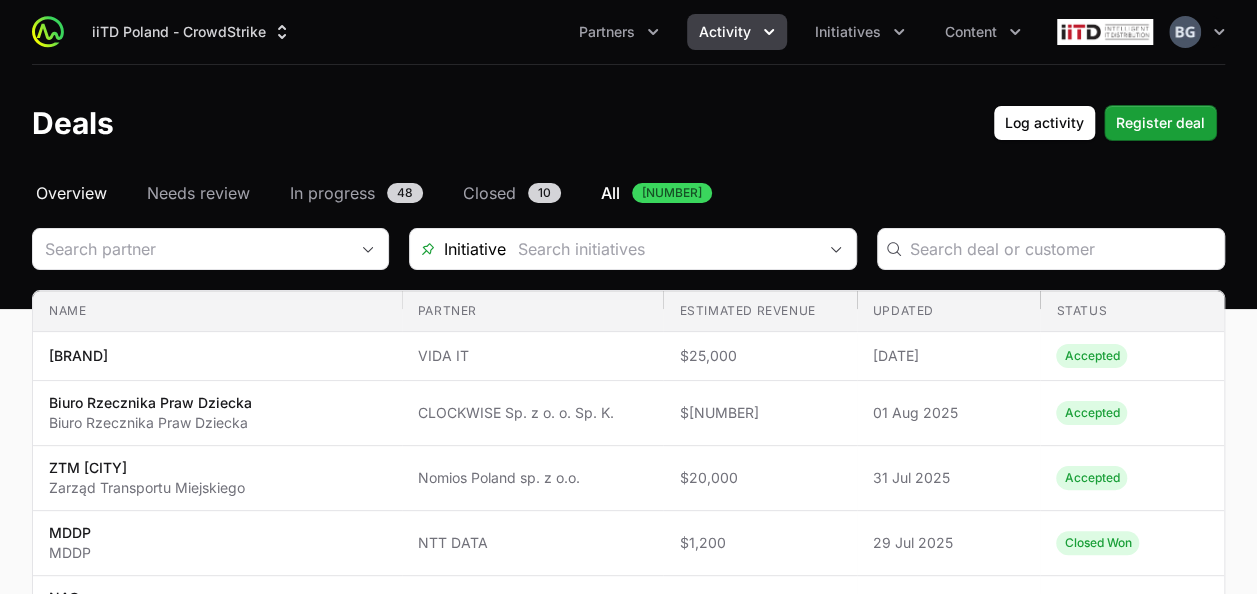 click on "Overview" 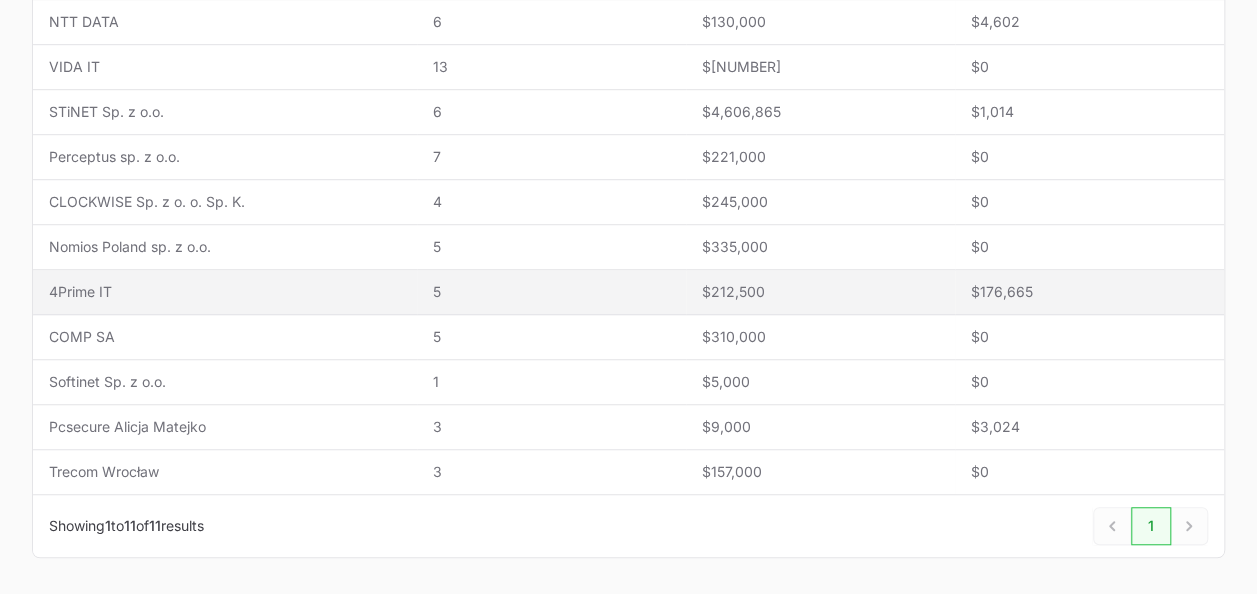 scroll, scrollTop: 574, scrollLeft: 0, axis: vertical 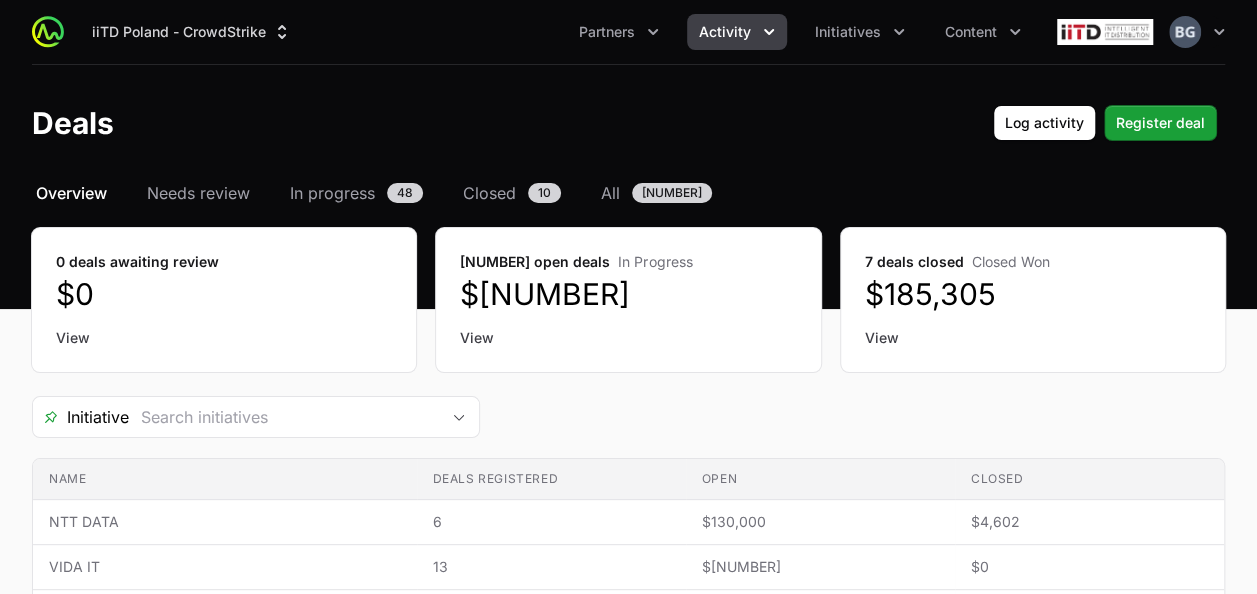 drag, startPoint x: 692, startPoint y: 516, endPoint x: 695, endPoint y: 172, distance: 344.0131 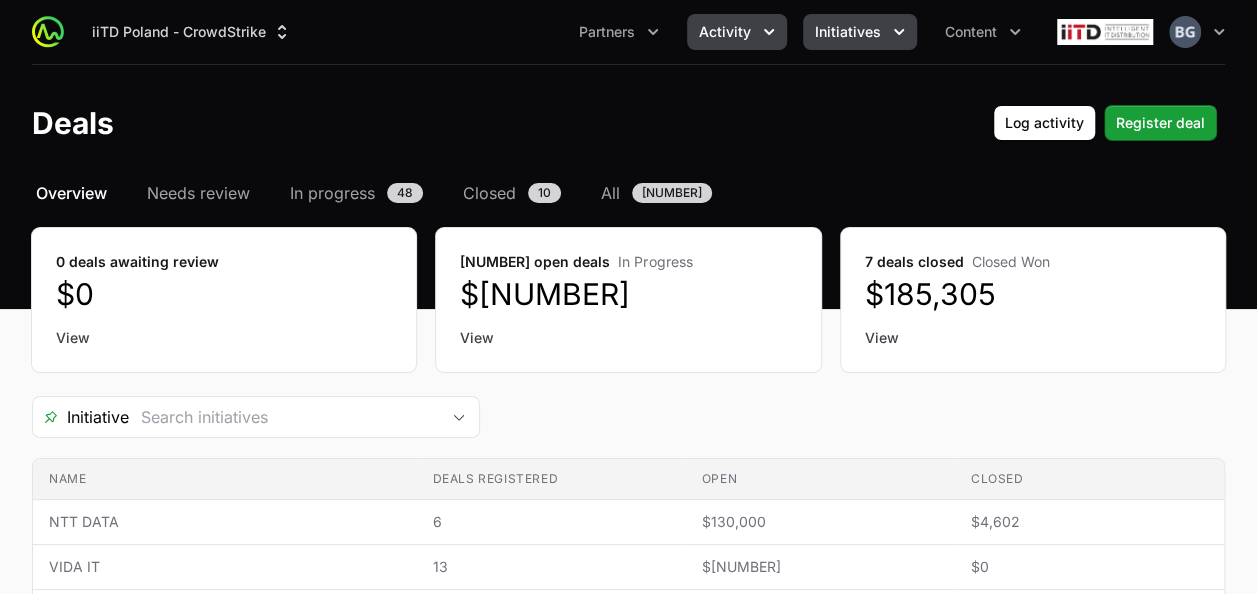 click on "Initiatives" 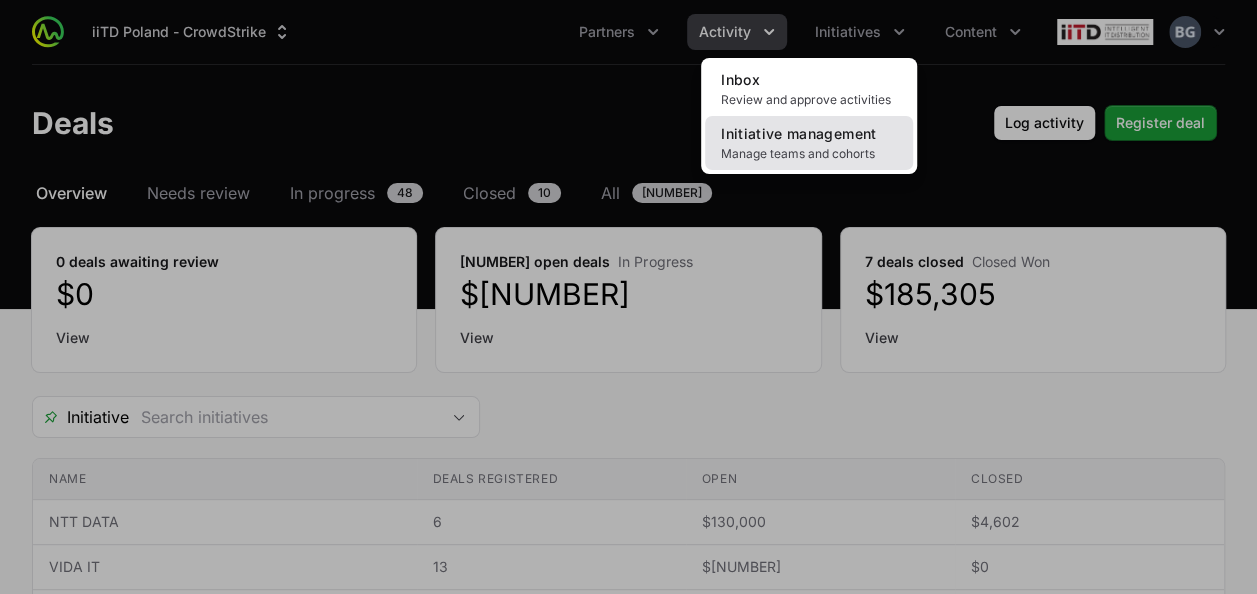 click on "Initiative management Manage teams and cohorts" 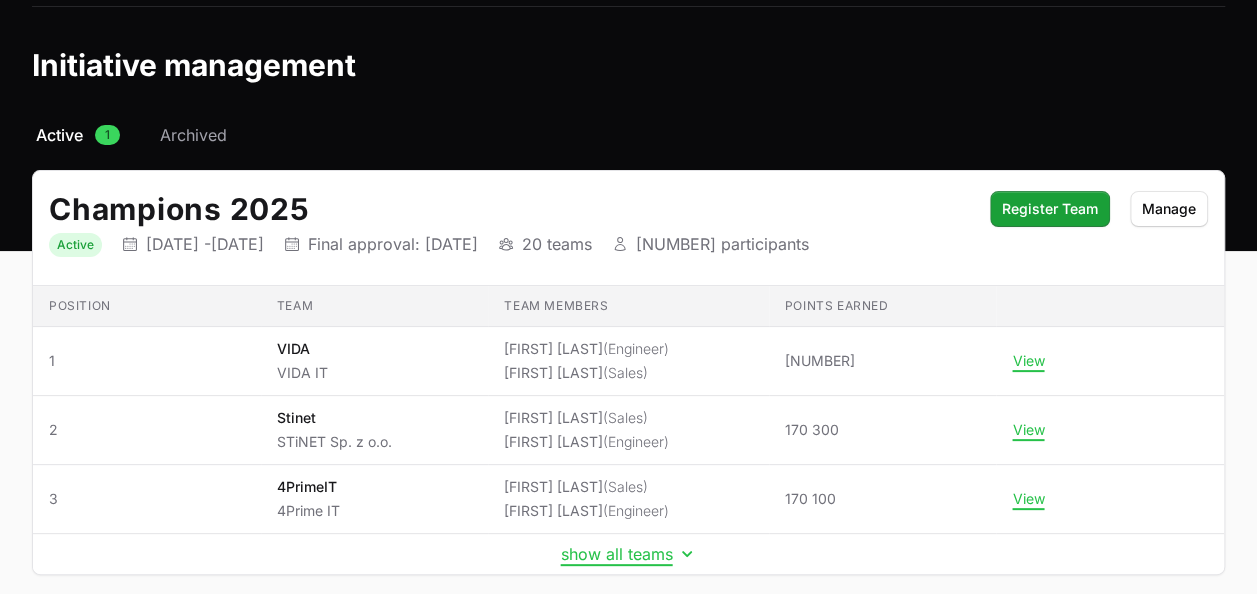 scroll, scrollTop: 100, scrollLeft: 0, axis: vertical 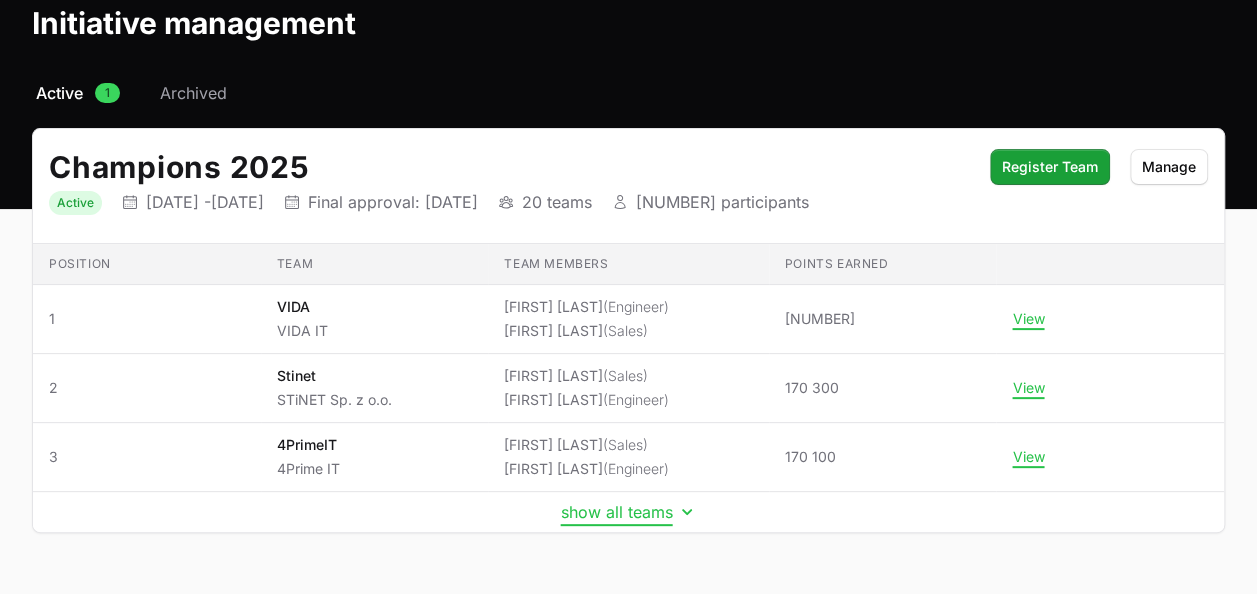 click on "show all teams" 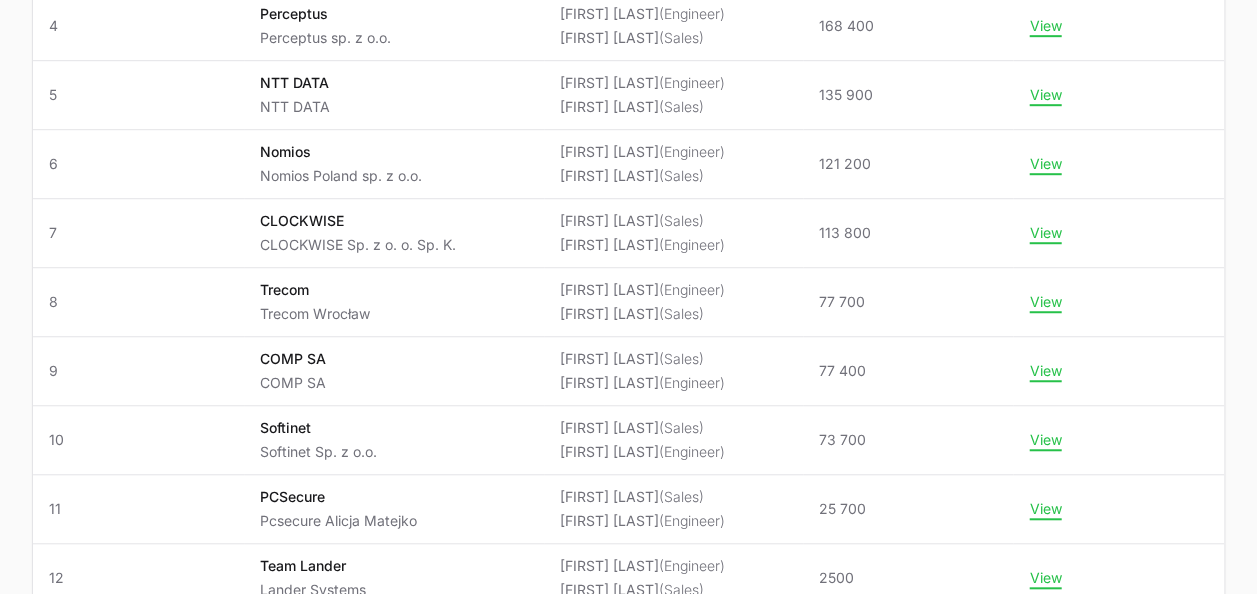 scroll, scrollTop: 0, scrollLeft: 0, axis: both 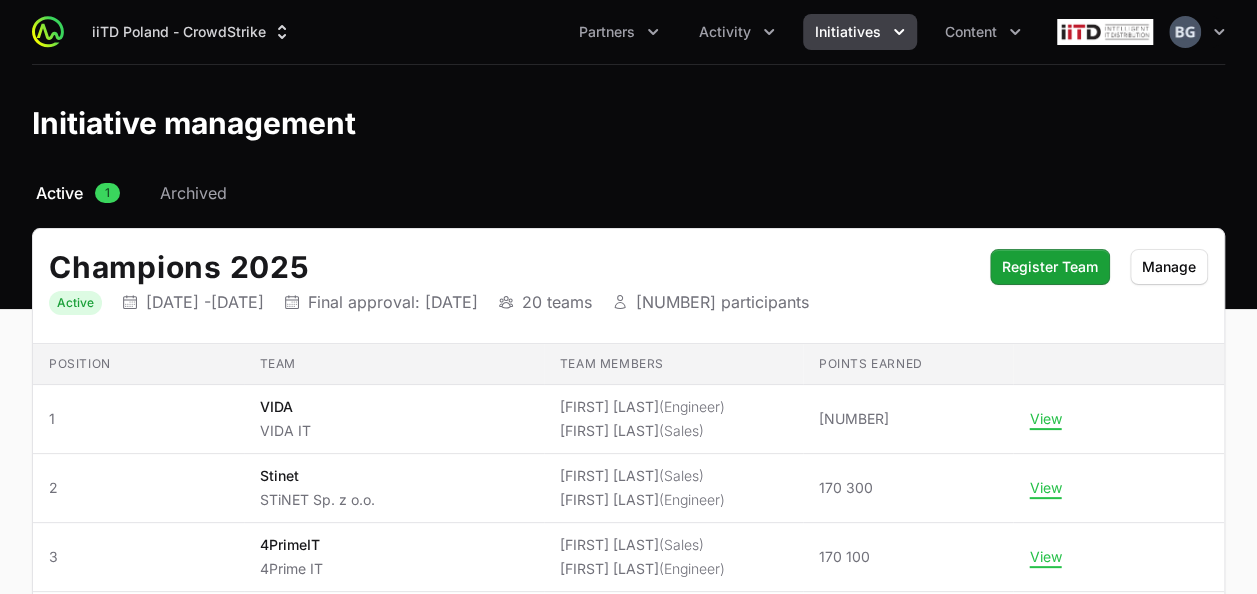 click on "Active" 